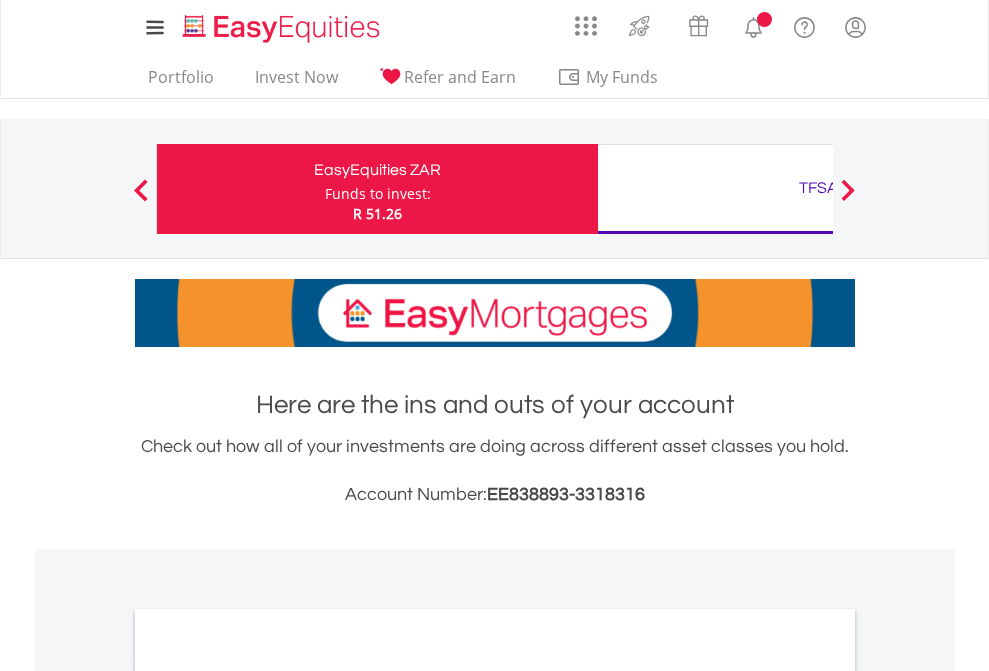 scroll, scrollTop: 0, scrollLeft: 0, axis: both 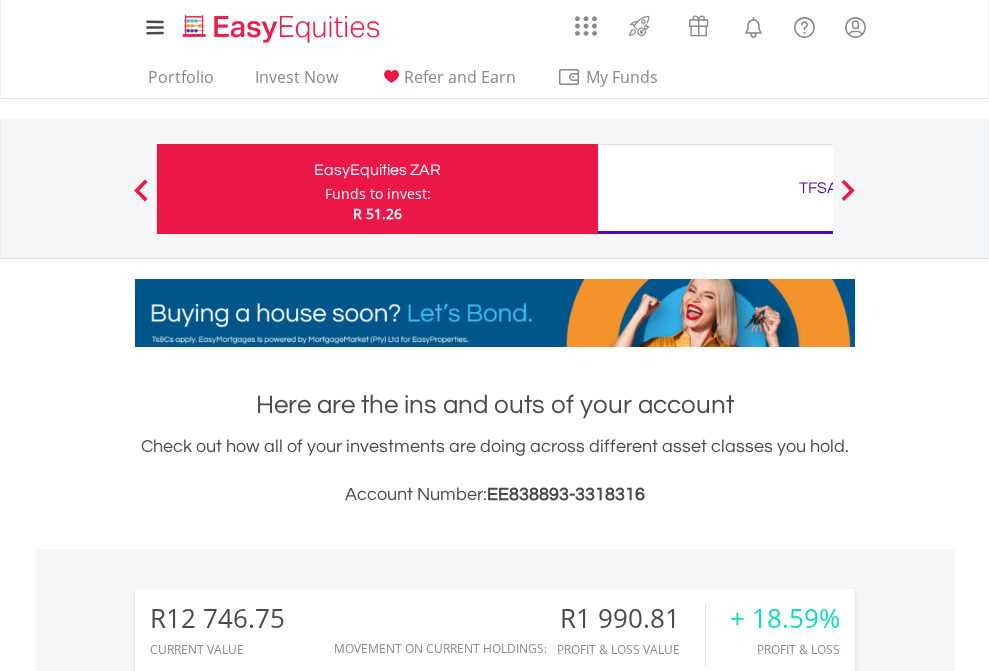 click on "Funds to invest:" at bounding box center [378, 194] 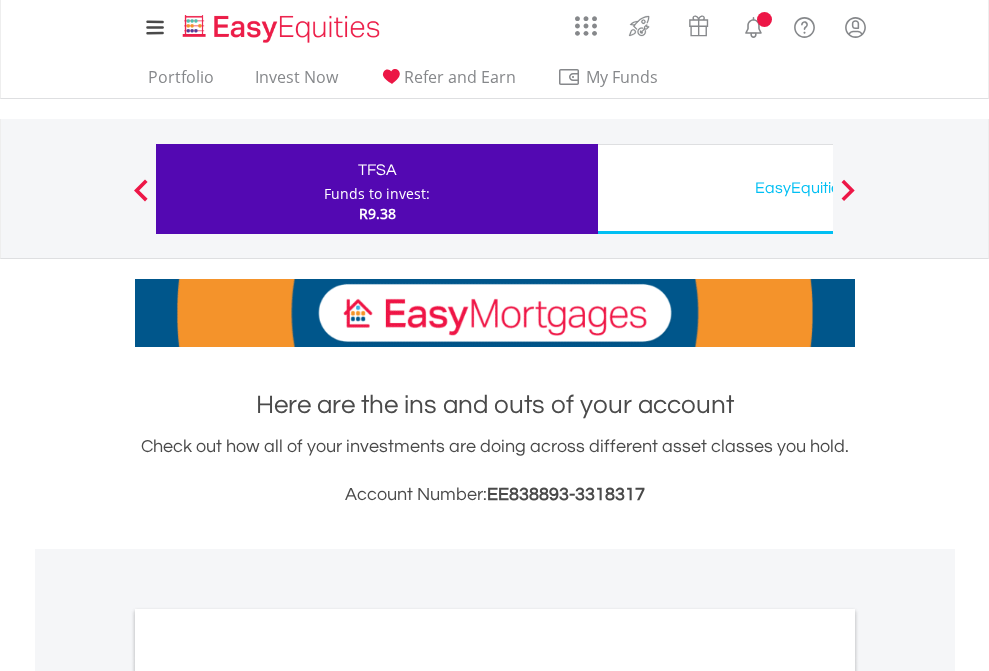 scroll, scrollTop: 0, scrollLeft: 0, axis: both 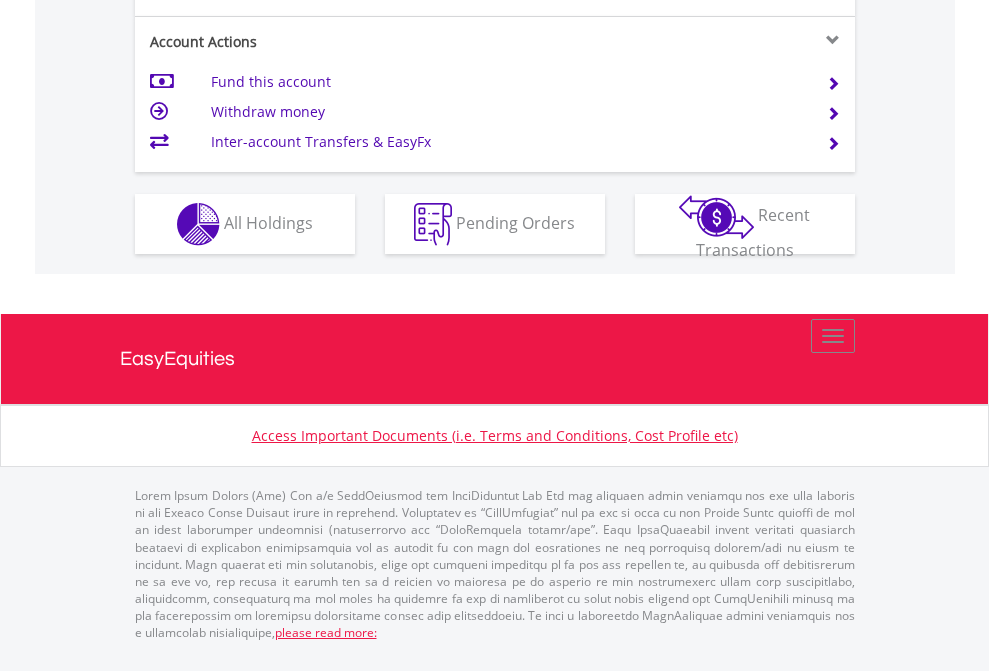 click on "Investment types" at bounding box center [706, -337] 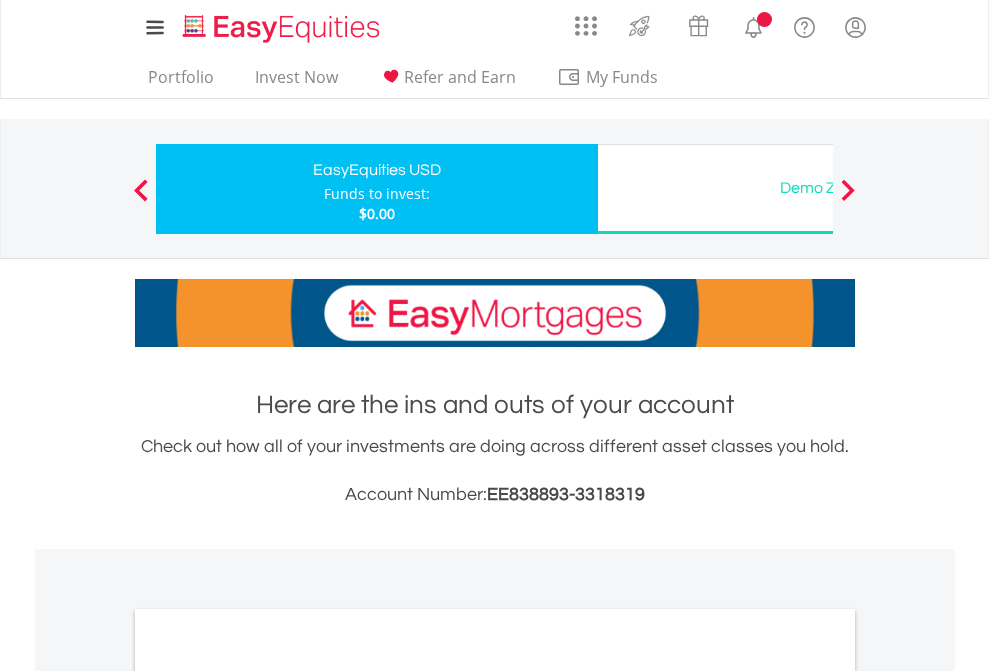scroll, scrollTop: 0, scrollLeft: 0, axis: both 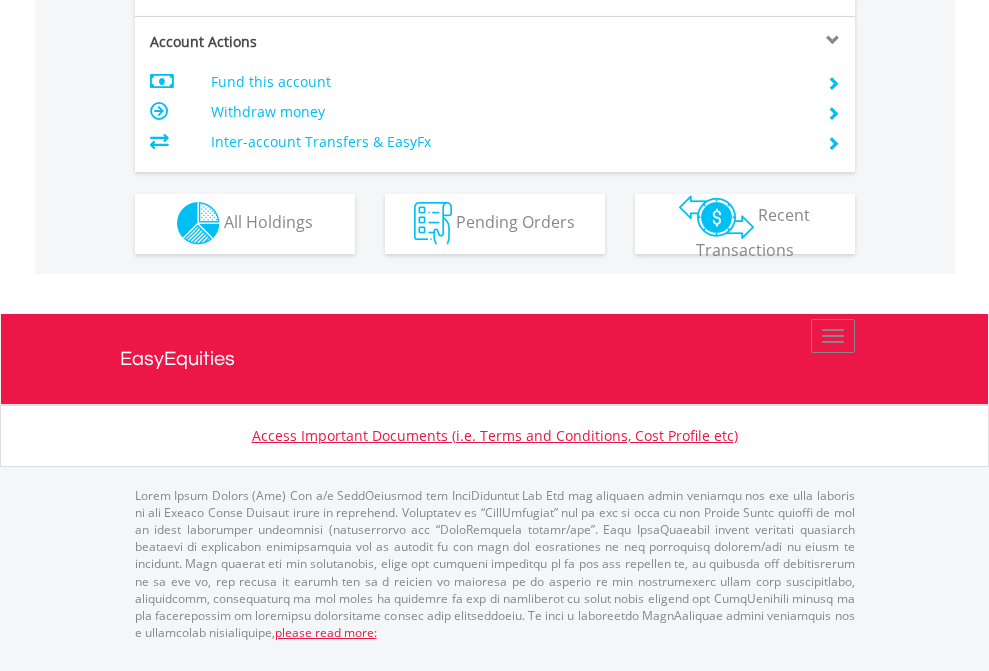 click on "Investment types" at bounding box center [706, -353] 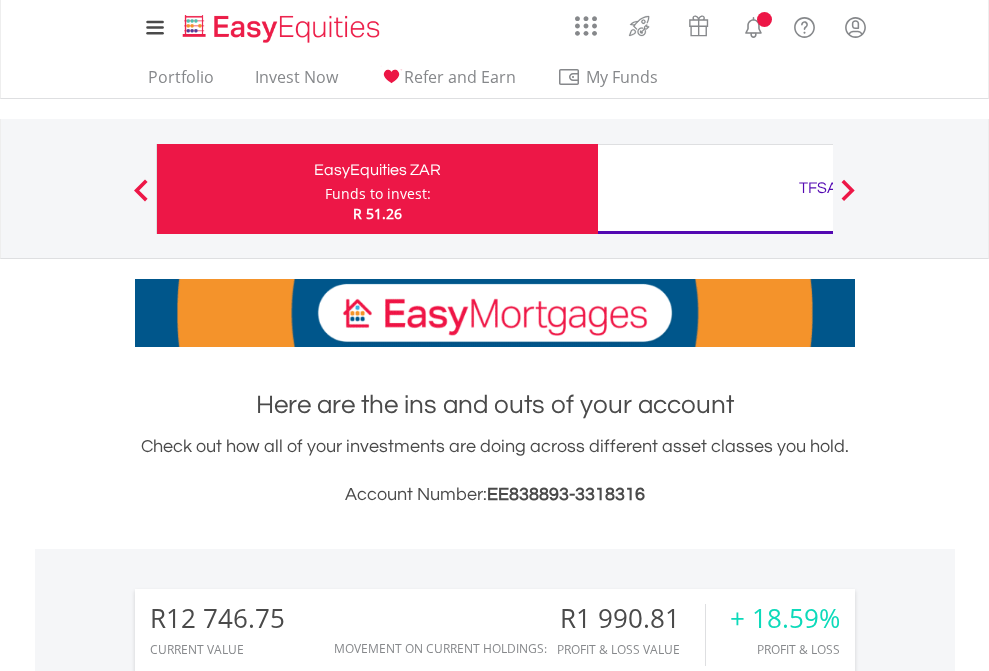 scroll, scrollTop: 2141, scrollLeft: 0, axis: vertical 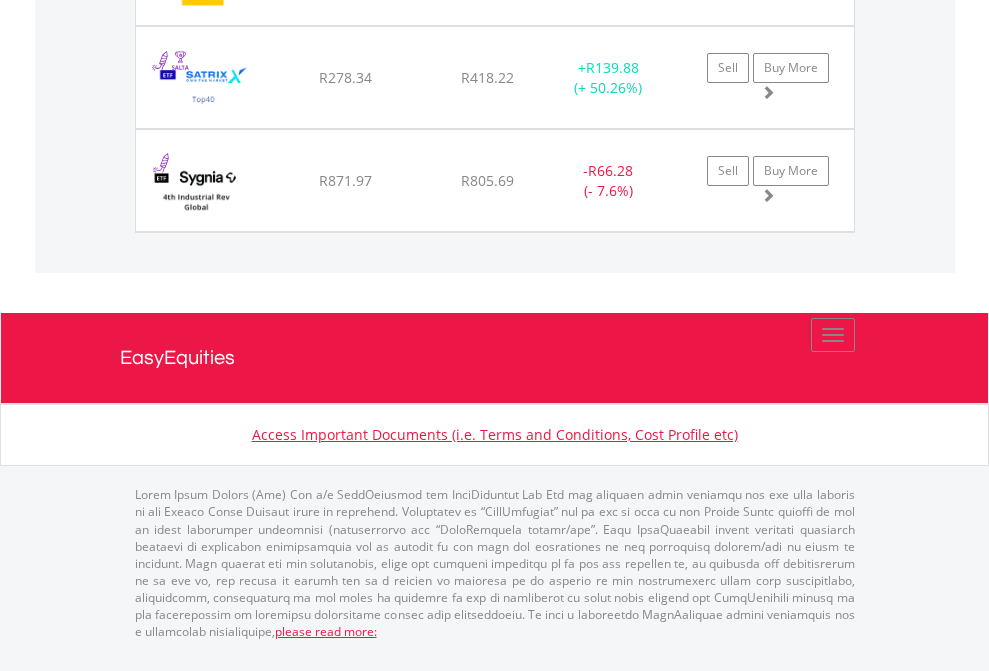 click on "TFSA" at bounding box center (818, -2117) 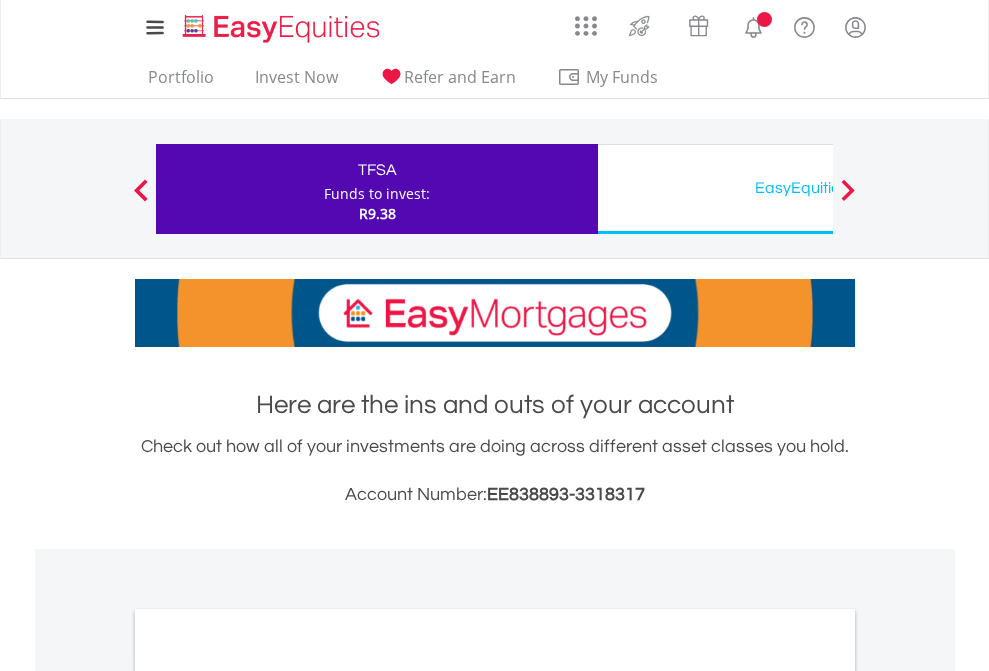 scroll, scrollTop: 0, scrollLeft: 0, axis: both 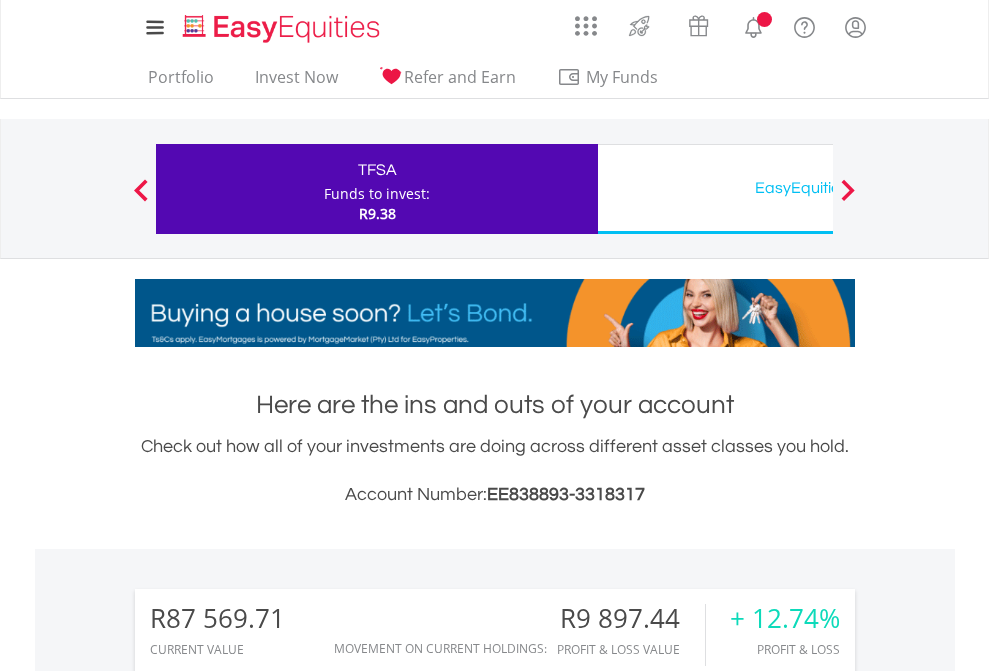 click on "All Holdings" at bounding box center [268, 1586] 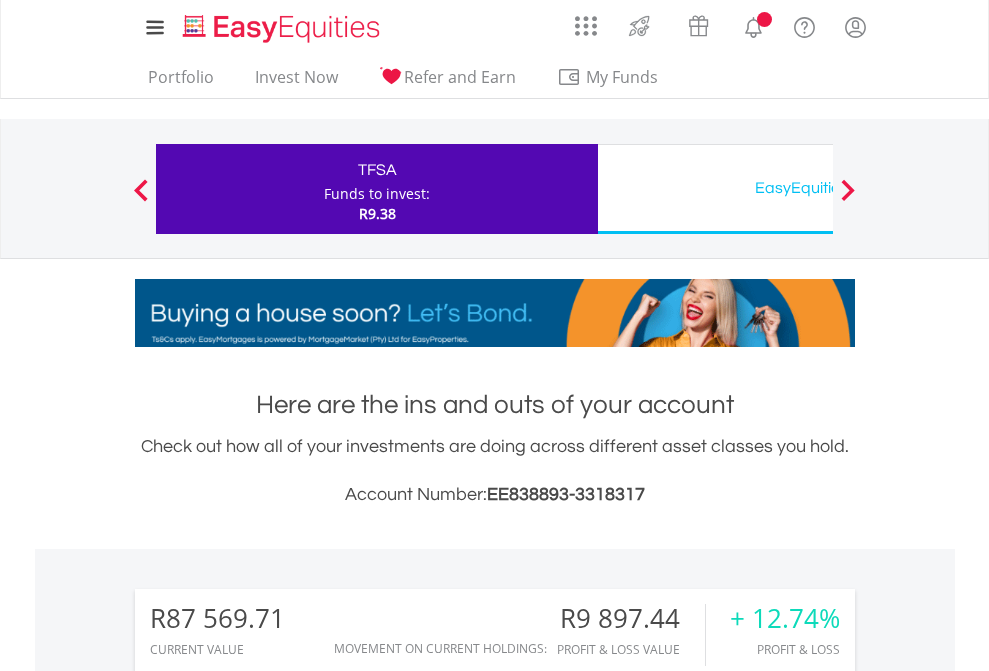 scroll, scrollTop: 192, scrollLeft: 314, axis: both 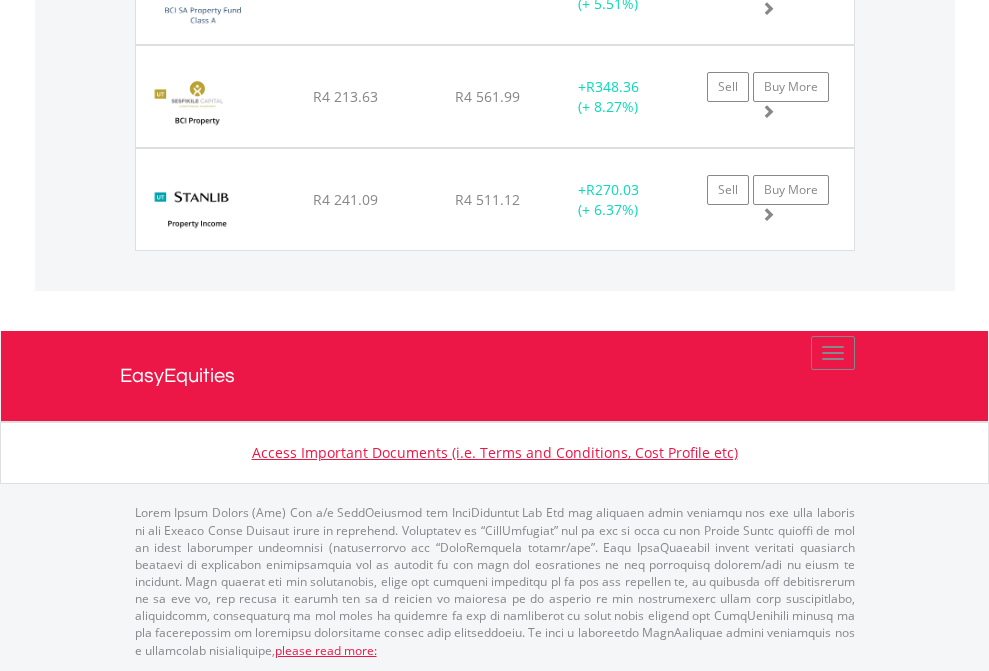 click on "EasyEquities USD" at bounding box center [818, -2156] 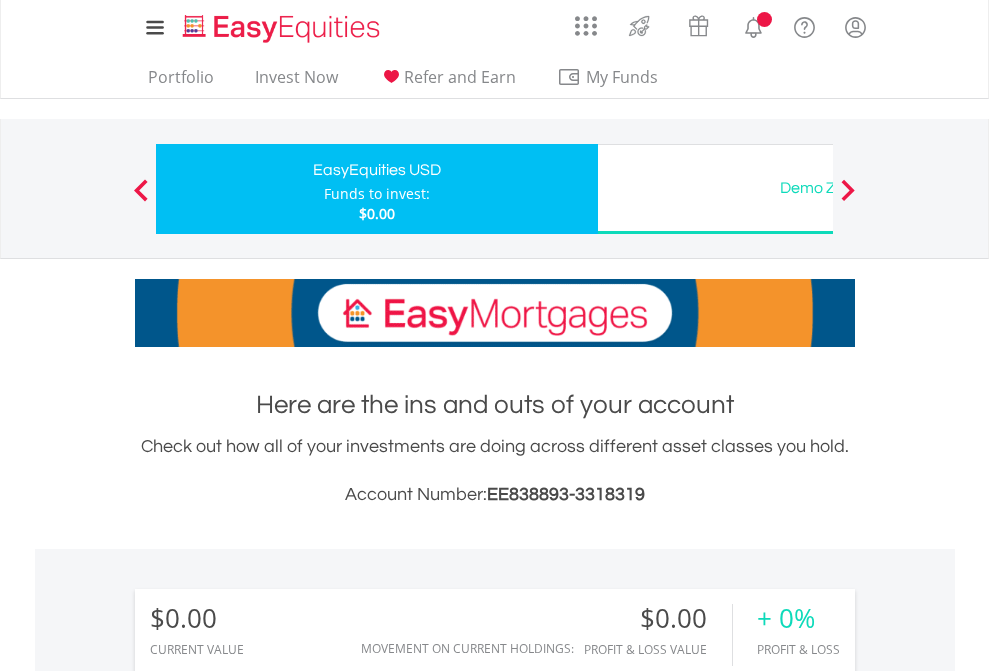 scroll, scrollTop: 0, scrollLeft: 0, axis: both 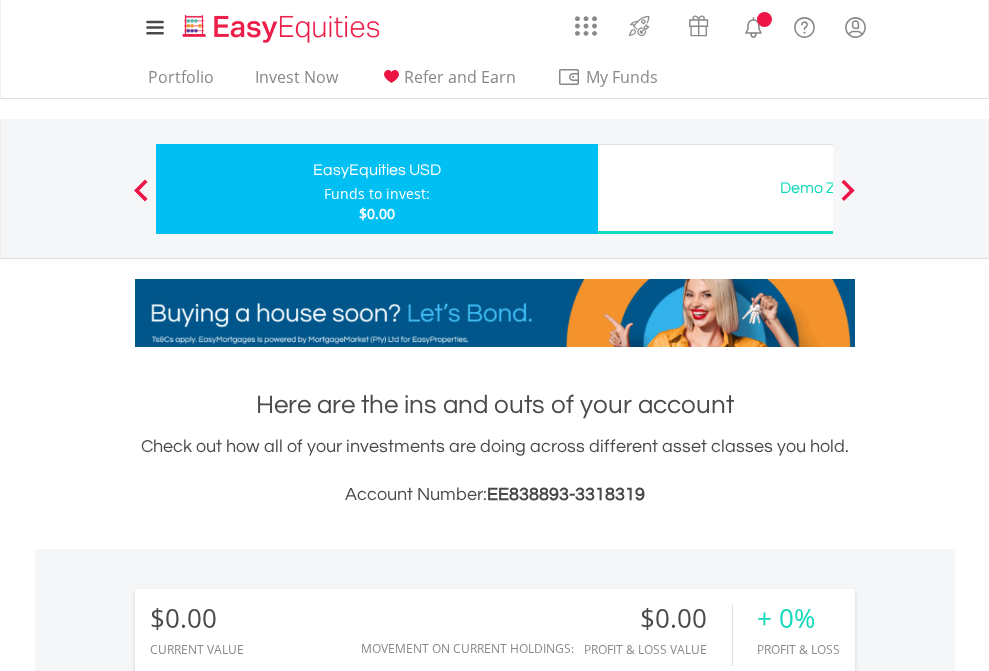 click on "All Holdings" at bounding box center [268, 1442] 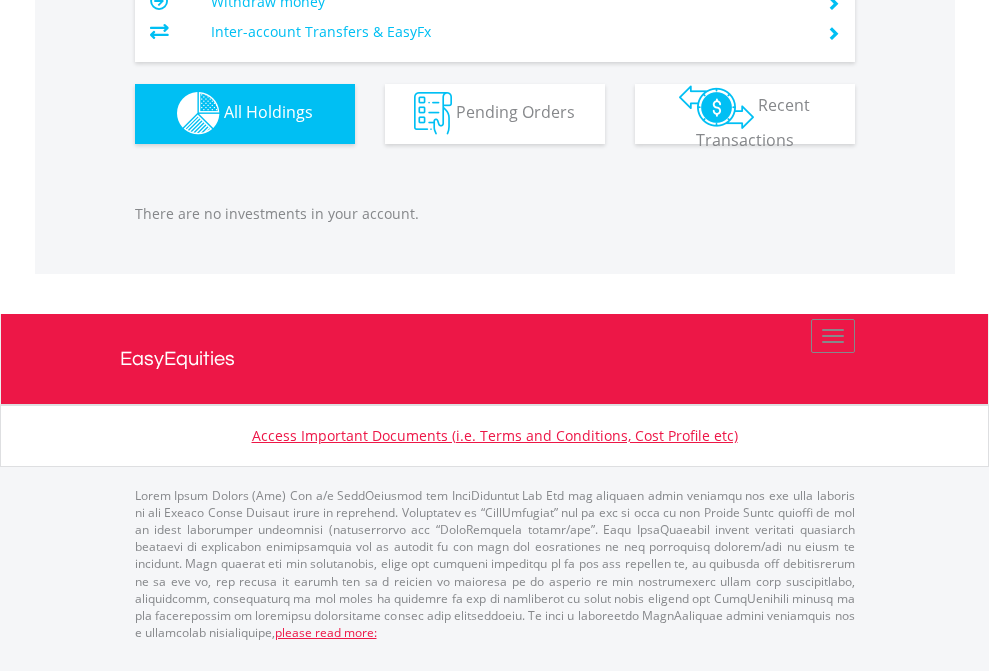 scroll, scrollTop: 1980, scrollLeft: 0, axis: vertical 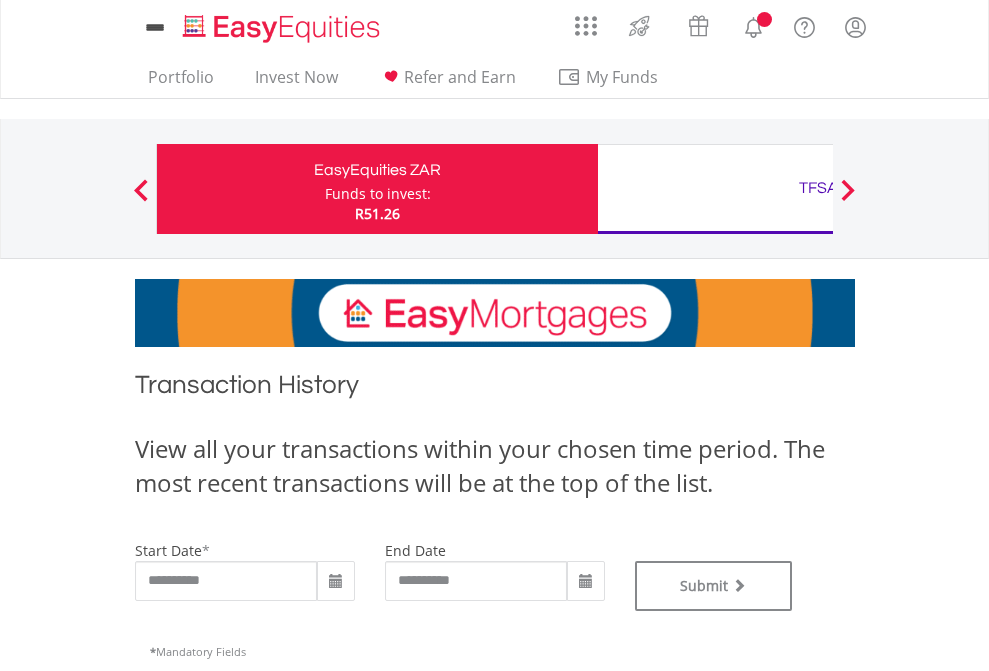type on "**********" 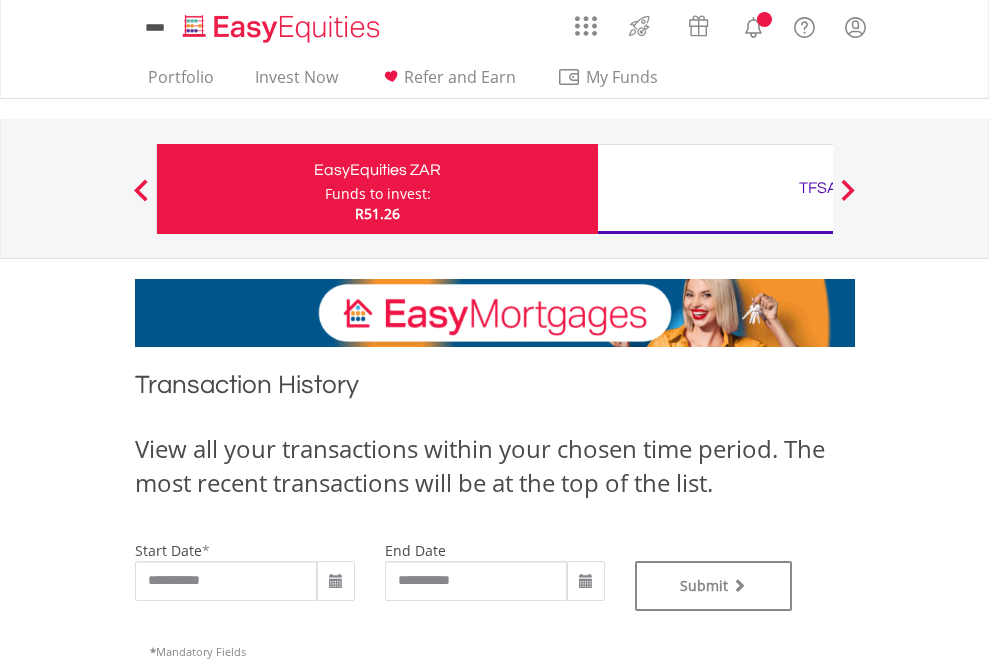type on "**********" 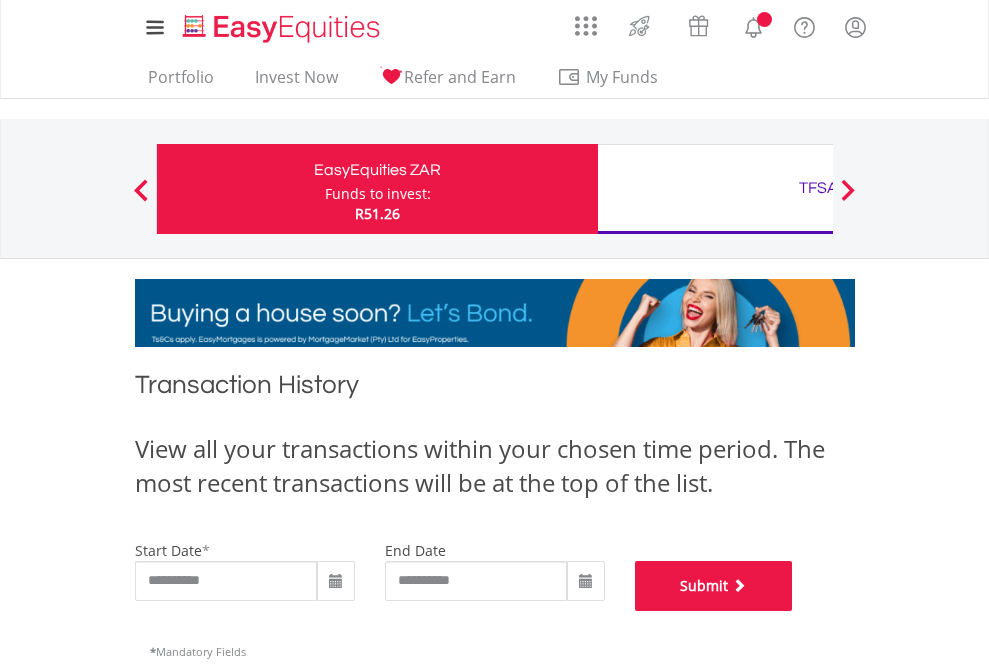 click on "Submit" at bounding box center (714, 586) 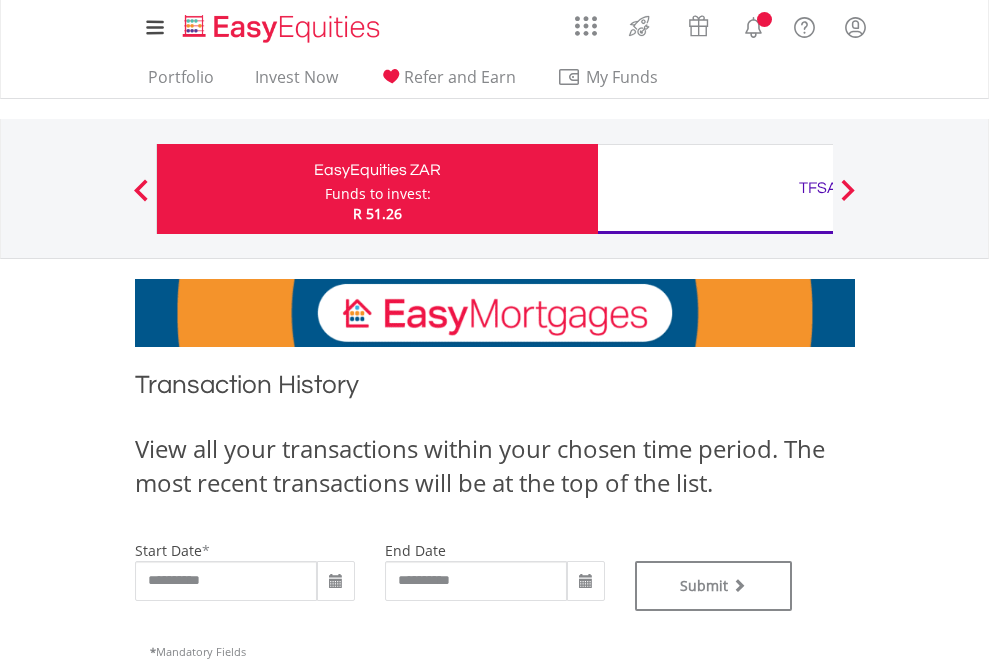 scroll, scrollTop: 0, scrollLeft: 0, axis: both 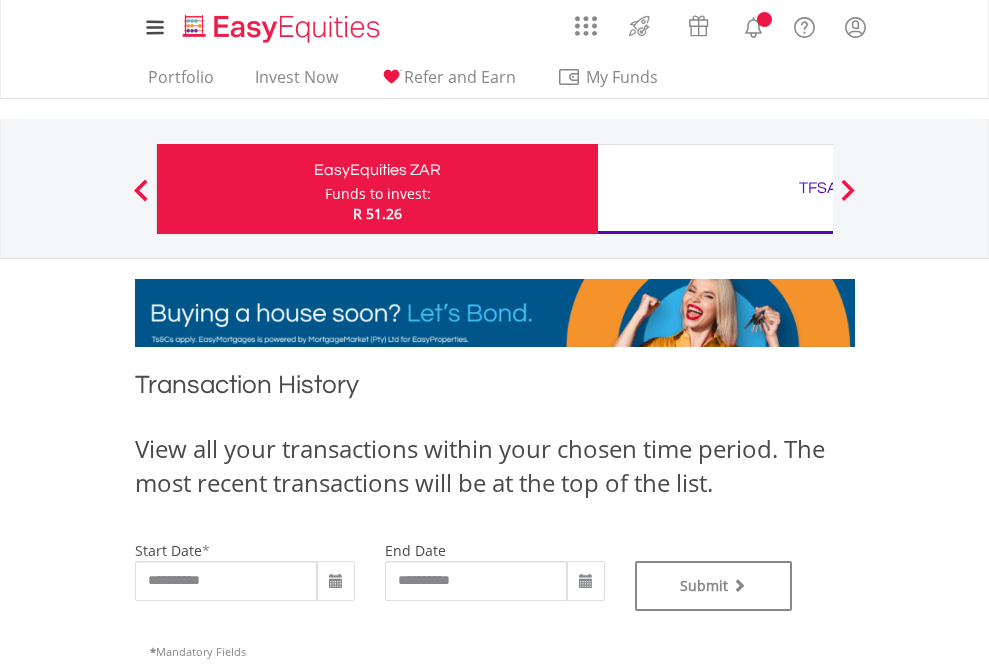 click on "TFSA" at bounding box center [818, 188] 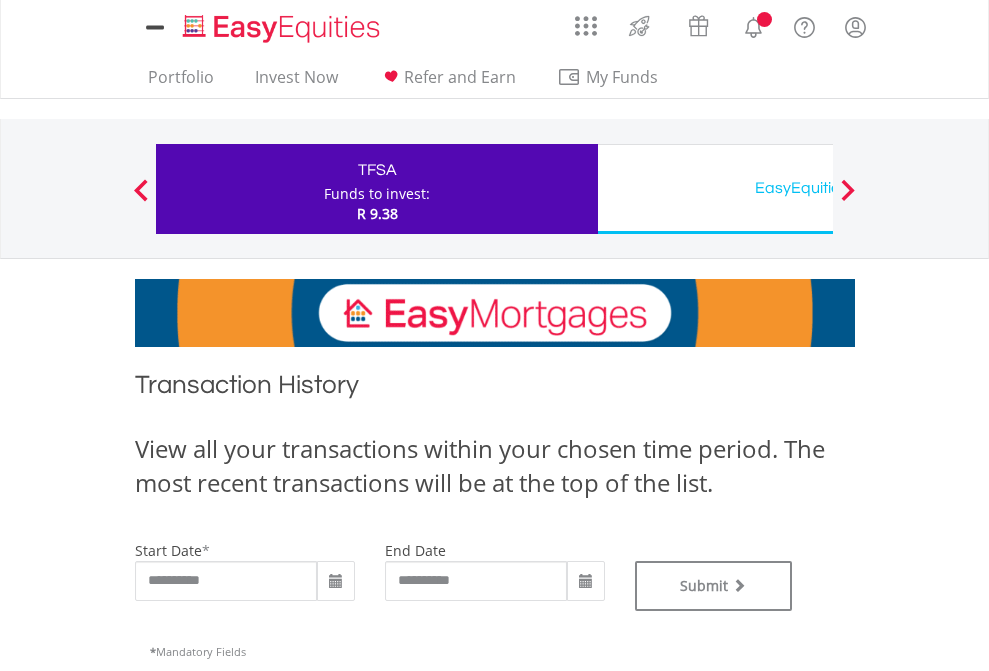 scroll, scrollTop: 0, scrollLeft: 0, axis: both 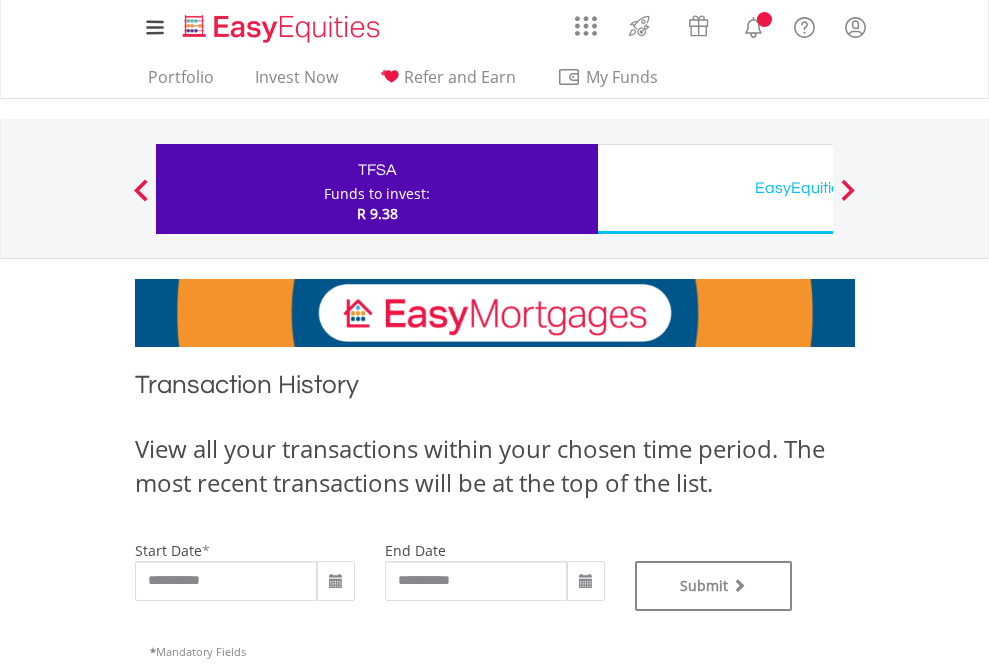 type on "**********" 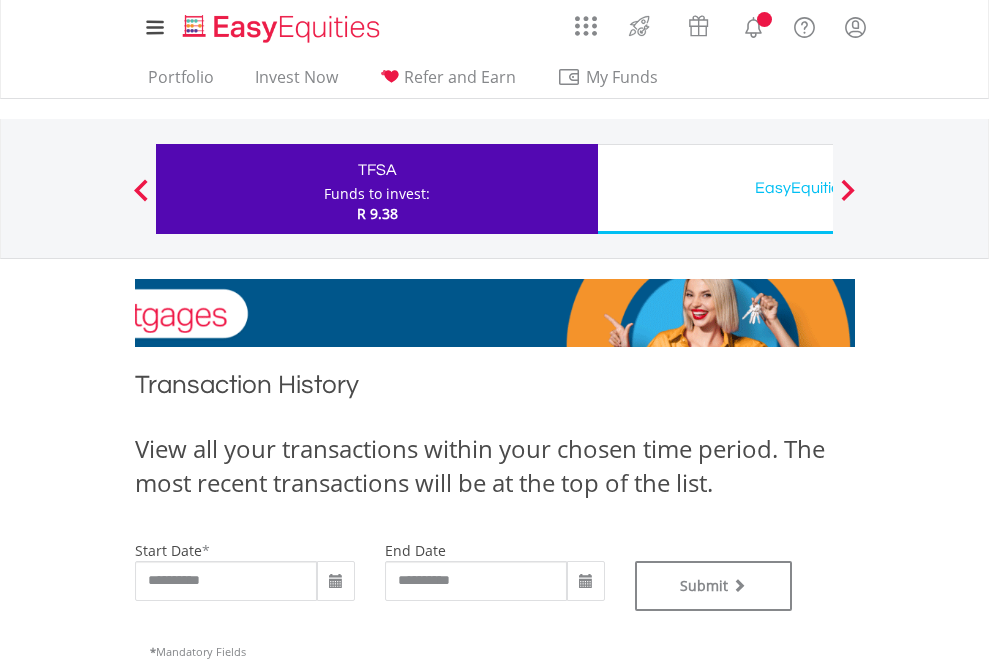 type on "**********" 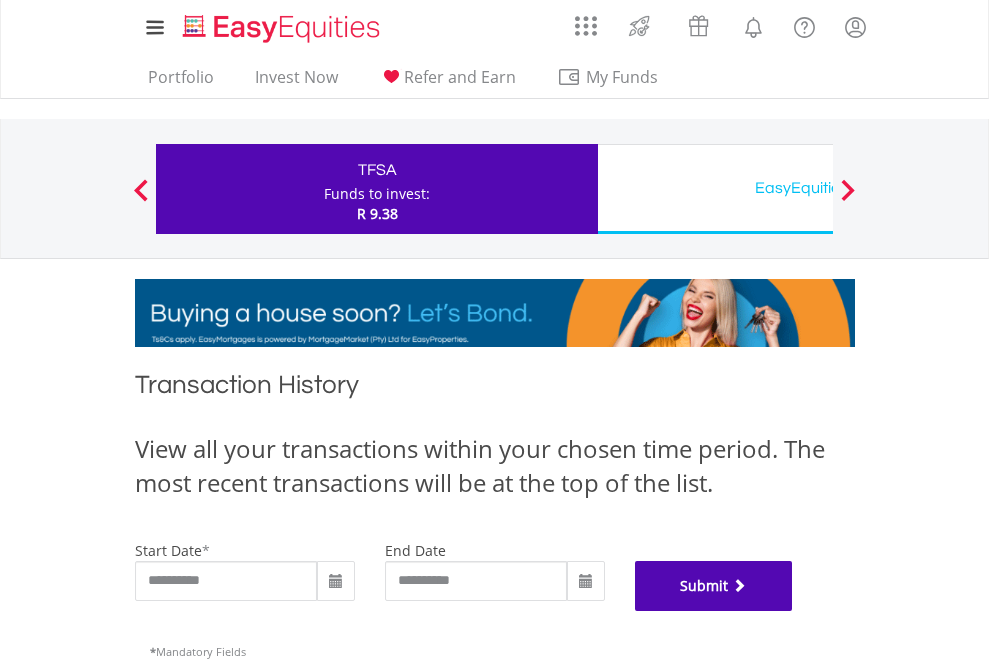 click on "Submit" at bounding box center (714, 586) 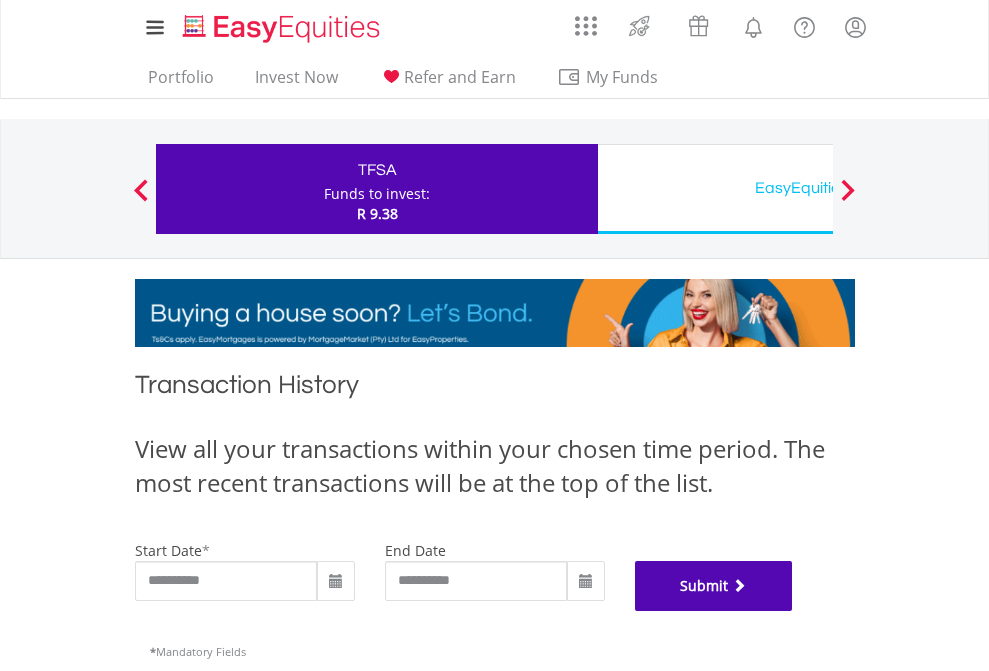 scroll, scrollTop: 811, scrollLeft: 0, axis: vertical 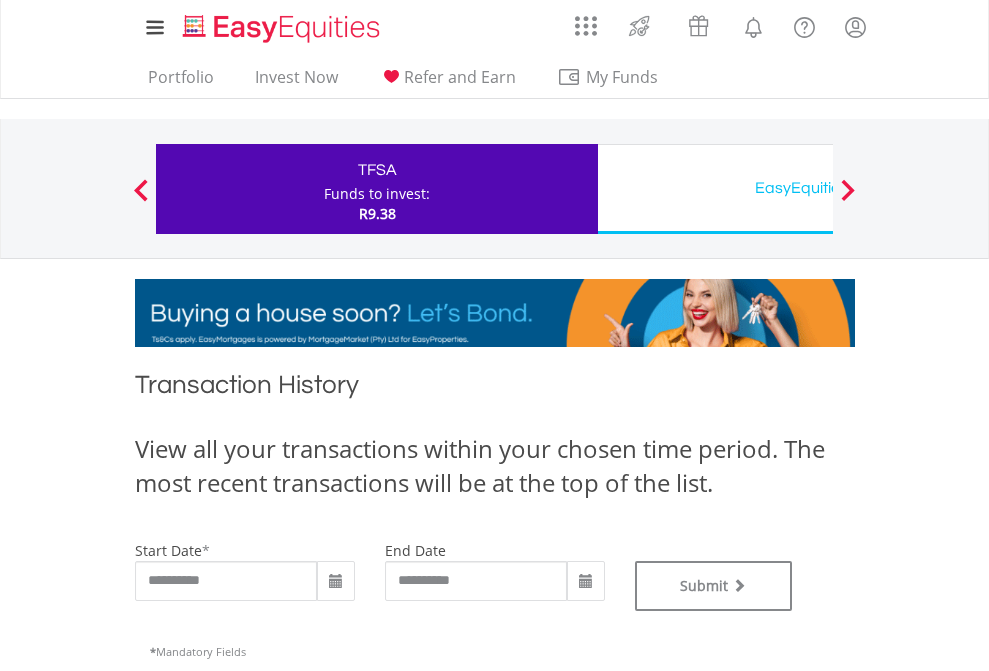 click on "EasyEquities USD" at bounding box center [818, 188] 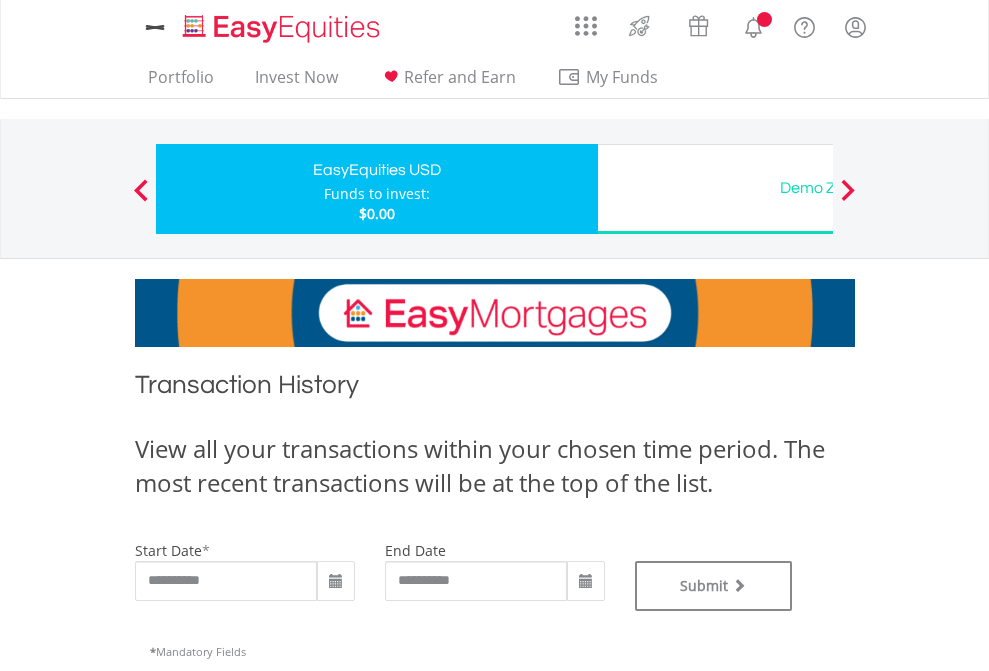 scroll, scrollTop: 0, scrollLeft: 0, axis: both 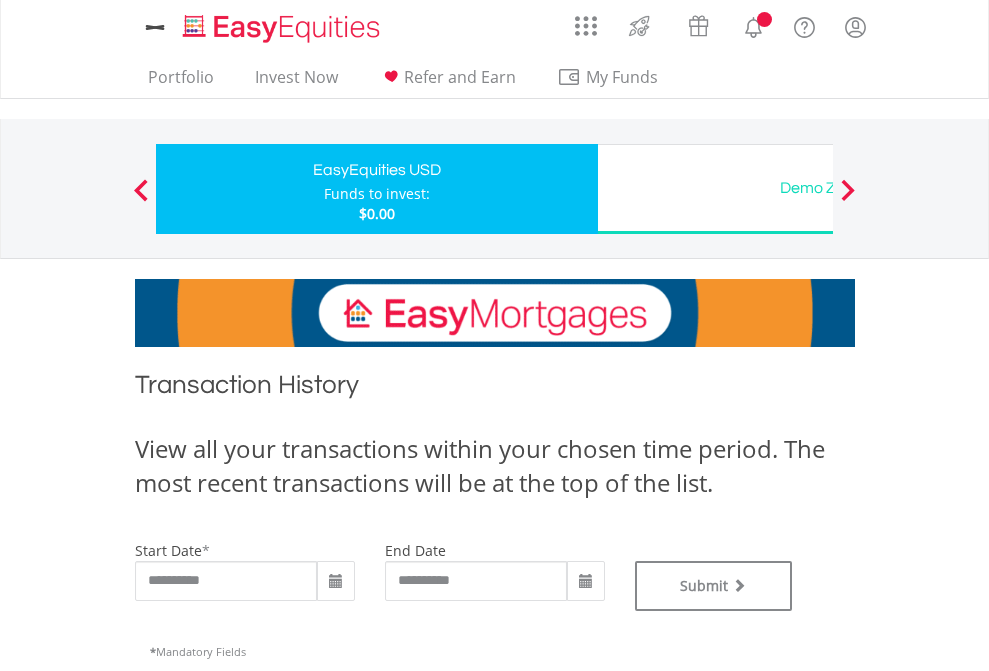 type on "**********" 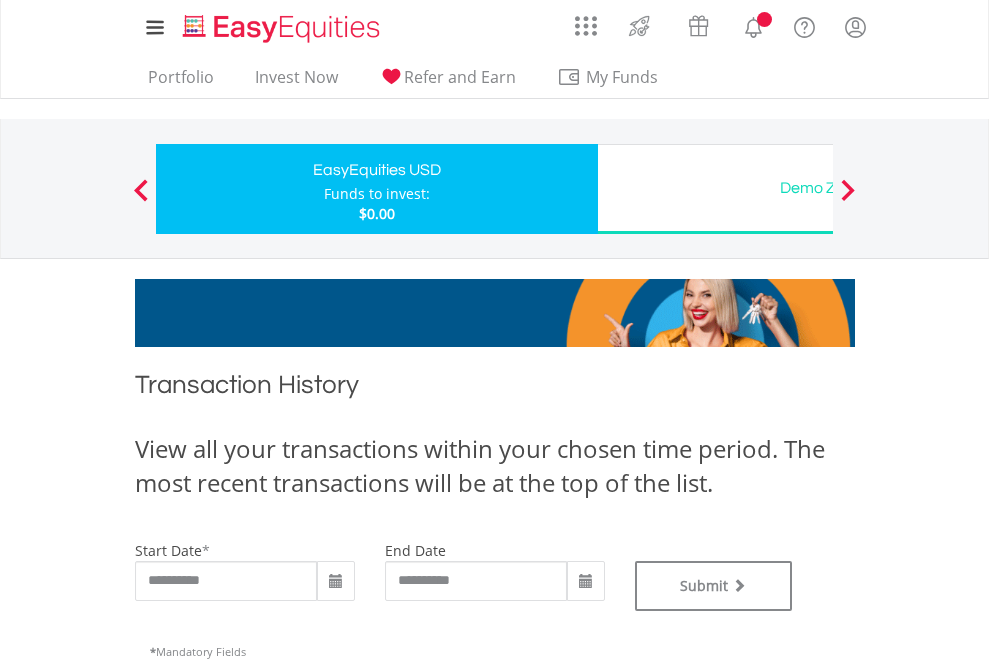 type on "**********" 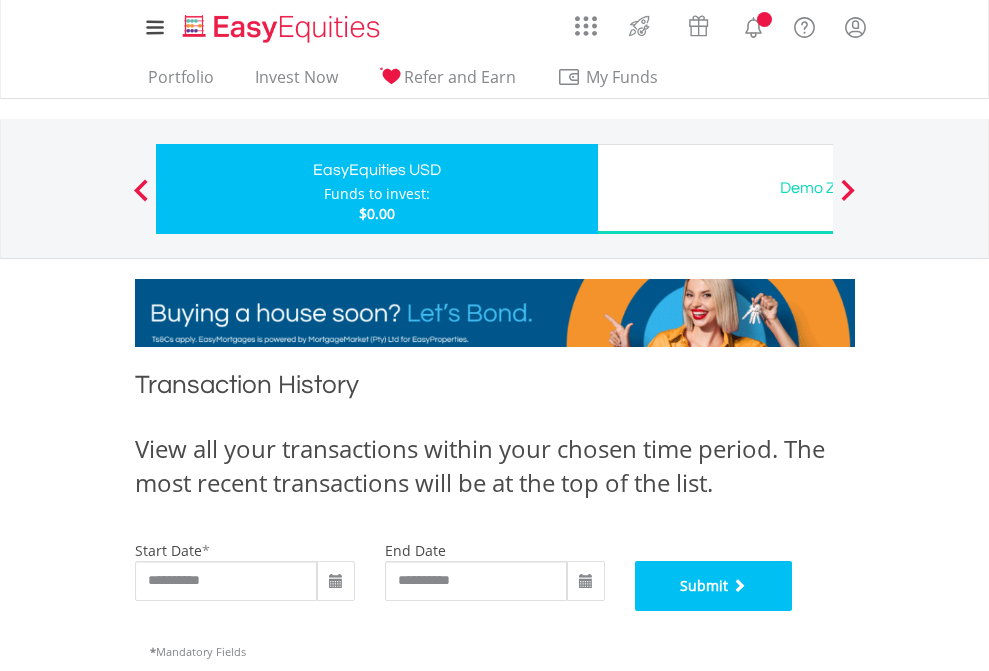 click on "Submit" at bounding box center (714, 586) 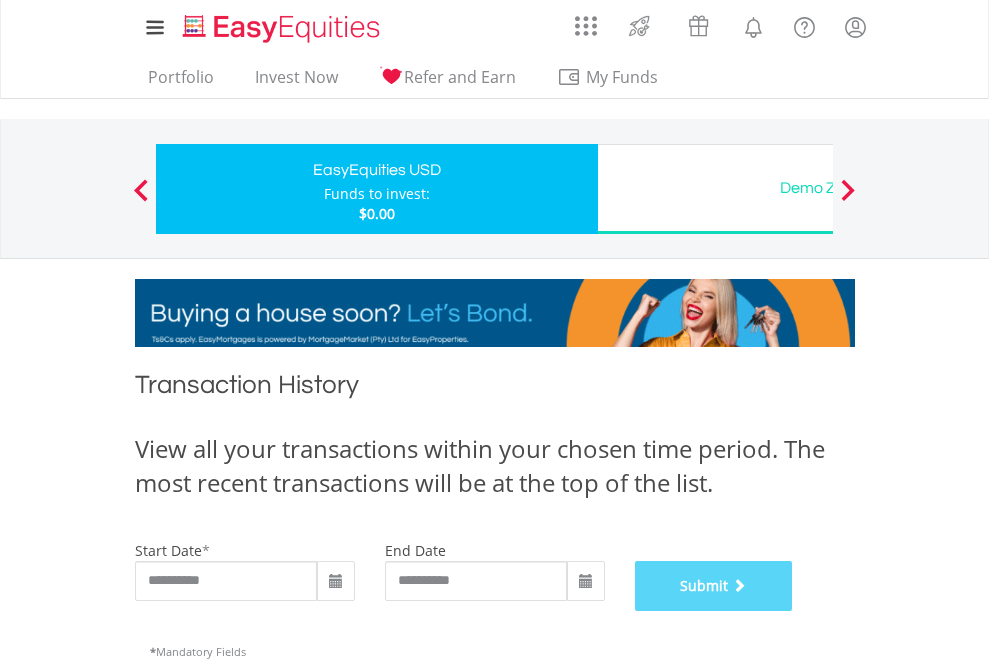 scroll, scrollTop: 811, scrollLeft: 0, axis: vertical 